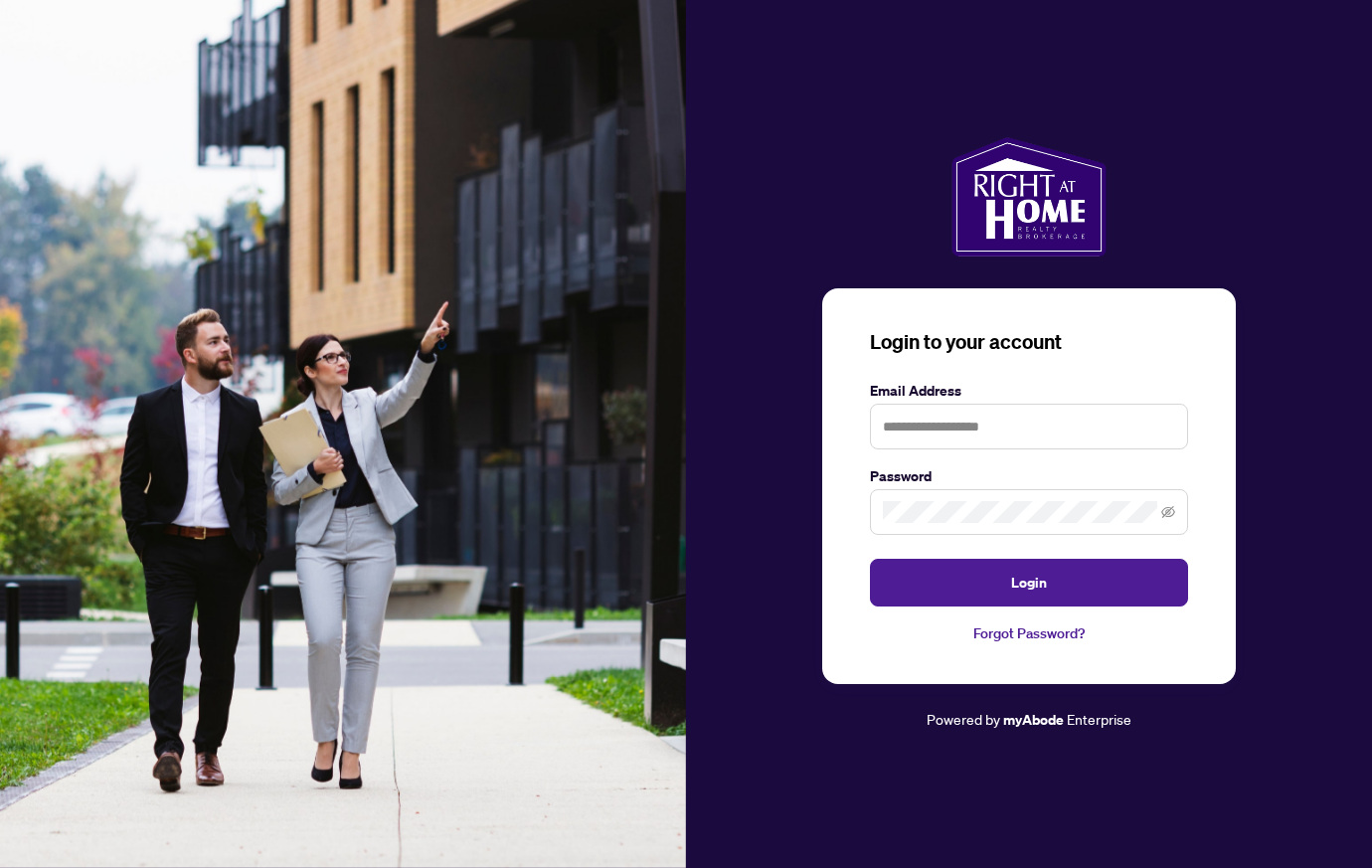 scroll, scrollTop: 0, scrollLeft: 0, axis: both 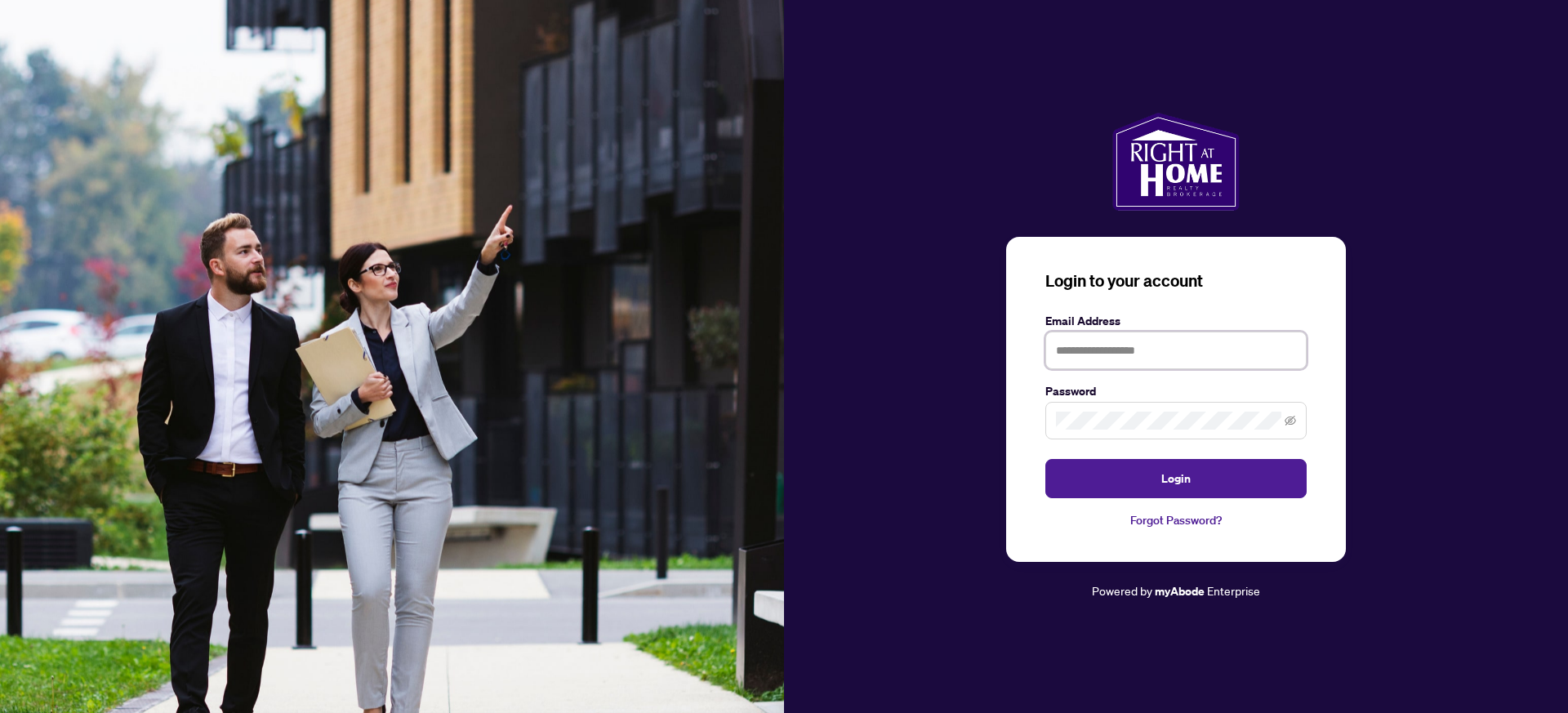 click at bounding box center (1176, 350) 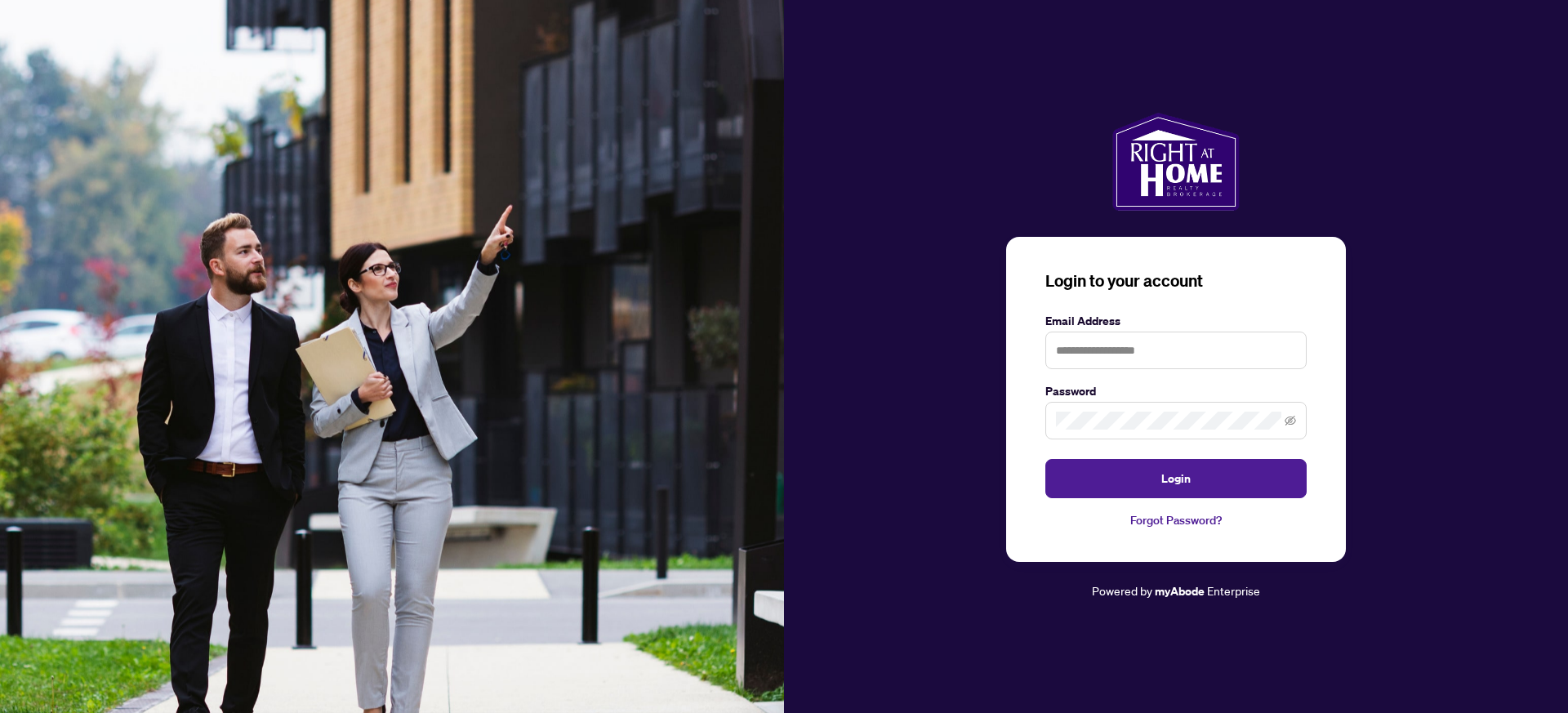 click on "Login to your account   Email Address Password Login Forgot Password?" at bounding box center [1176, 399] 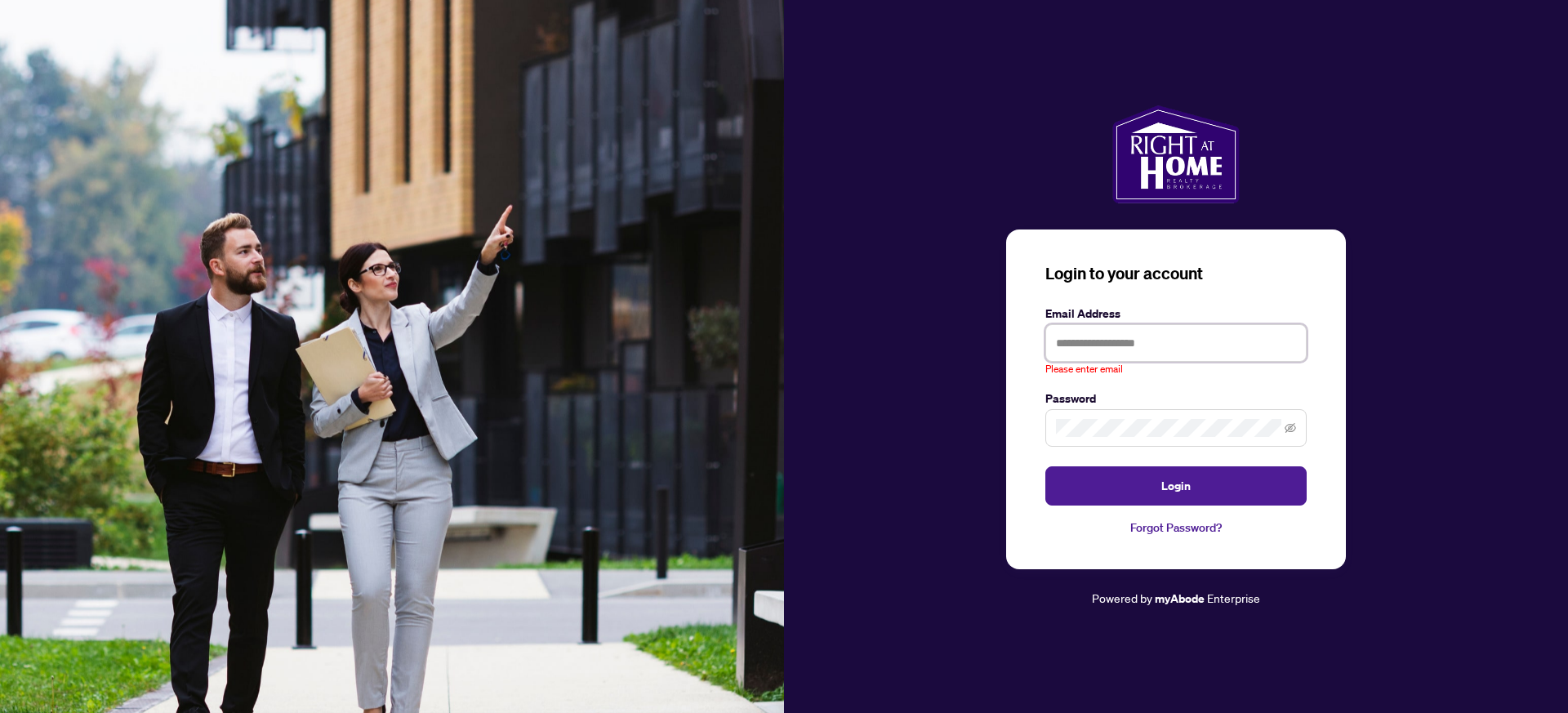 click at bounding box center [1176, 343] 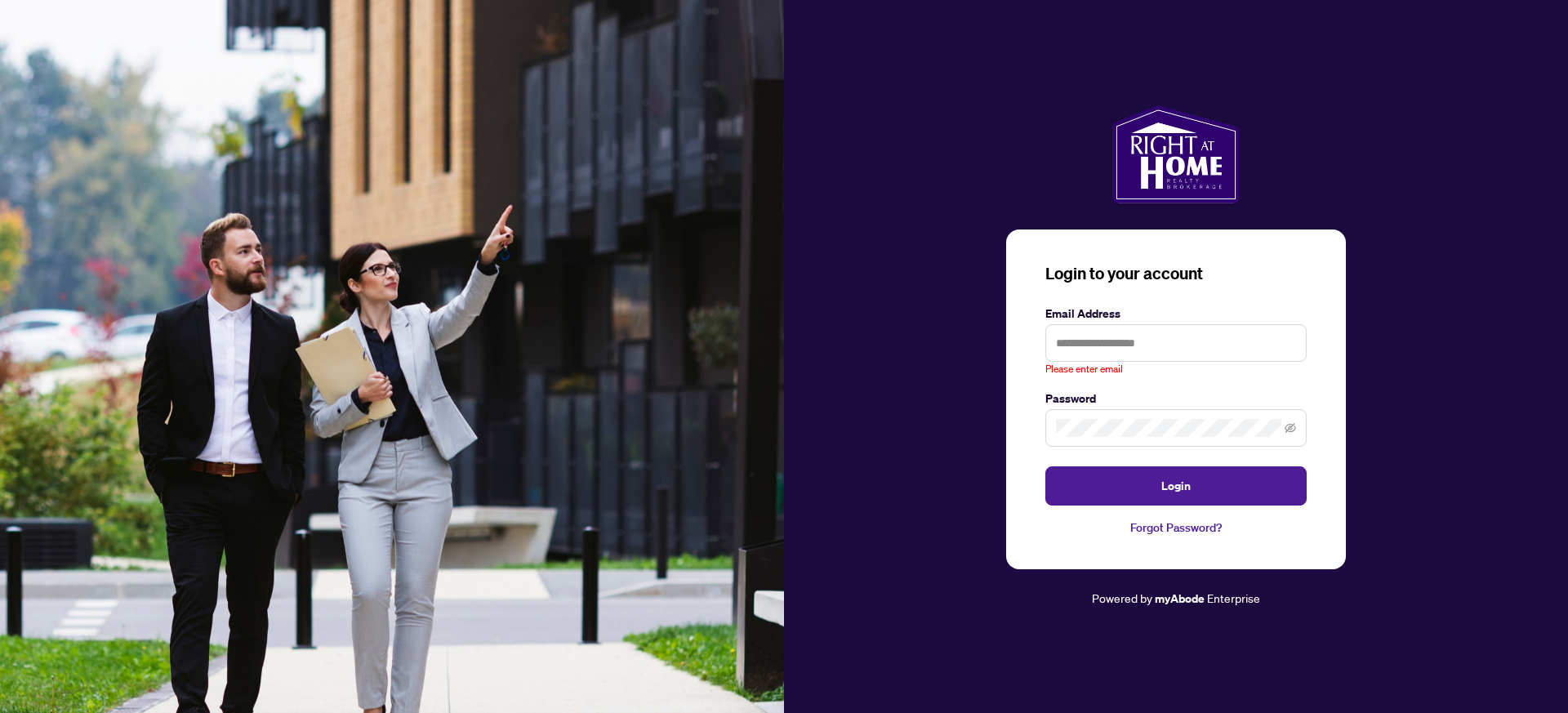 click at bounding box center (1287, 343) 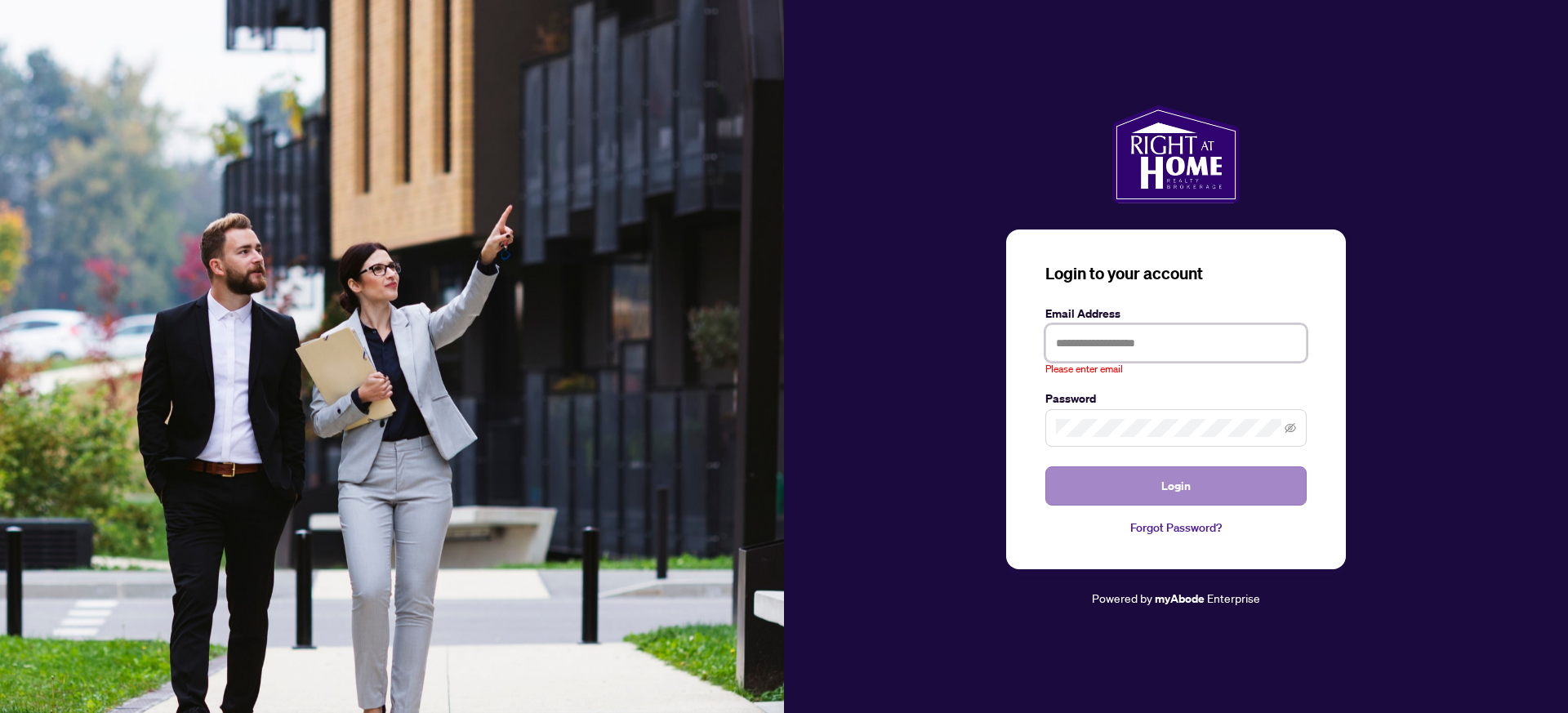 type on "**********" 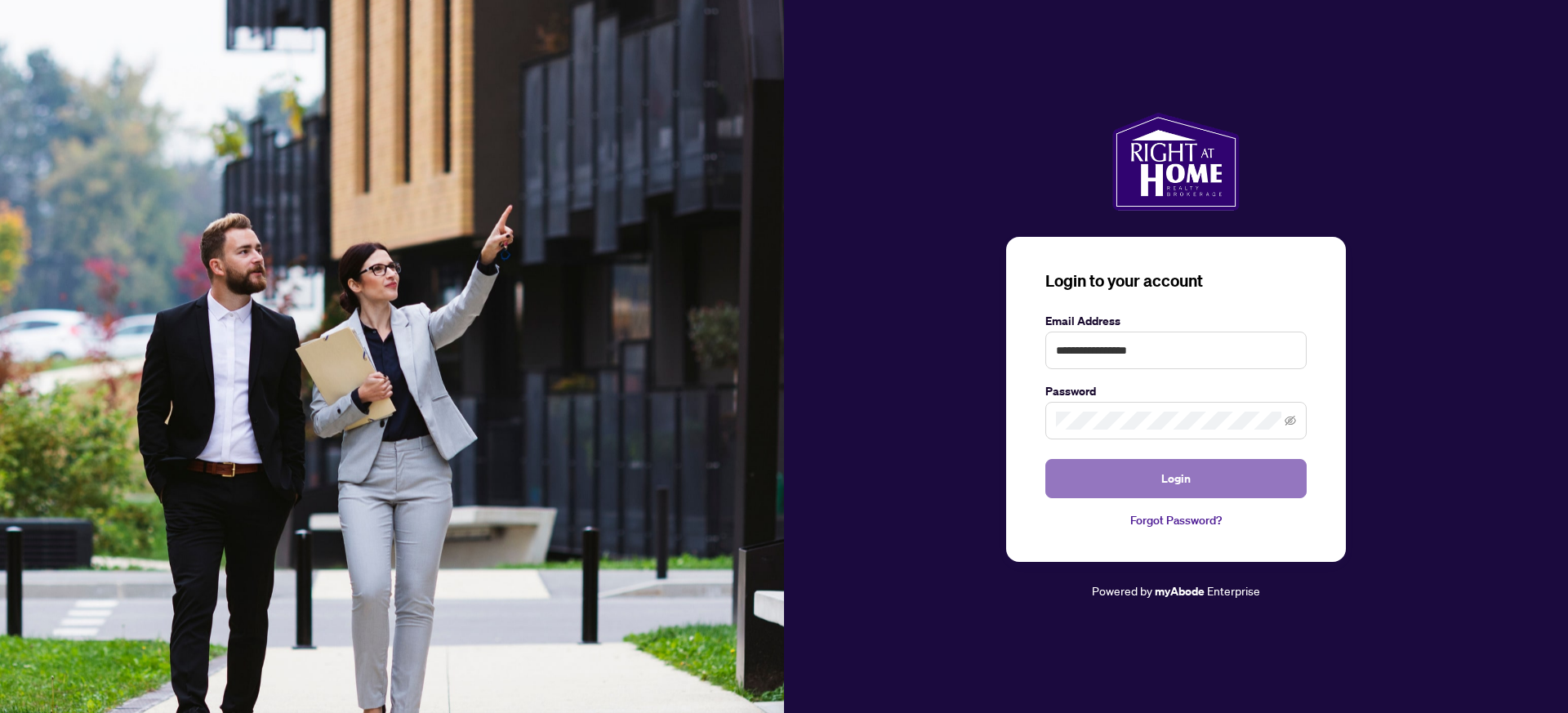 click on "Login" at bounding box center [1176, 479] 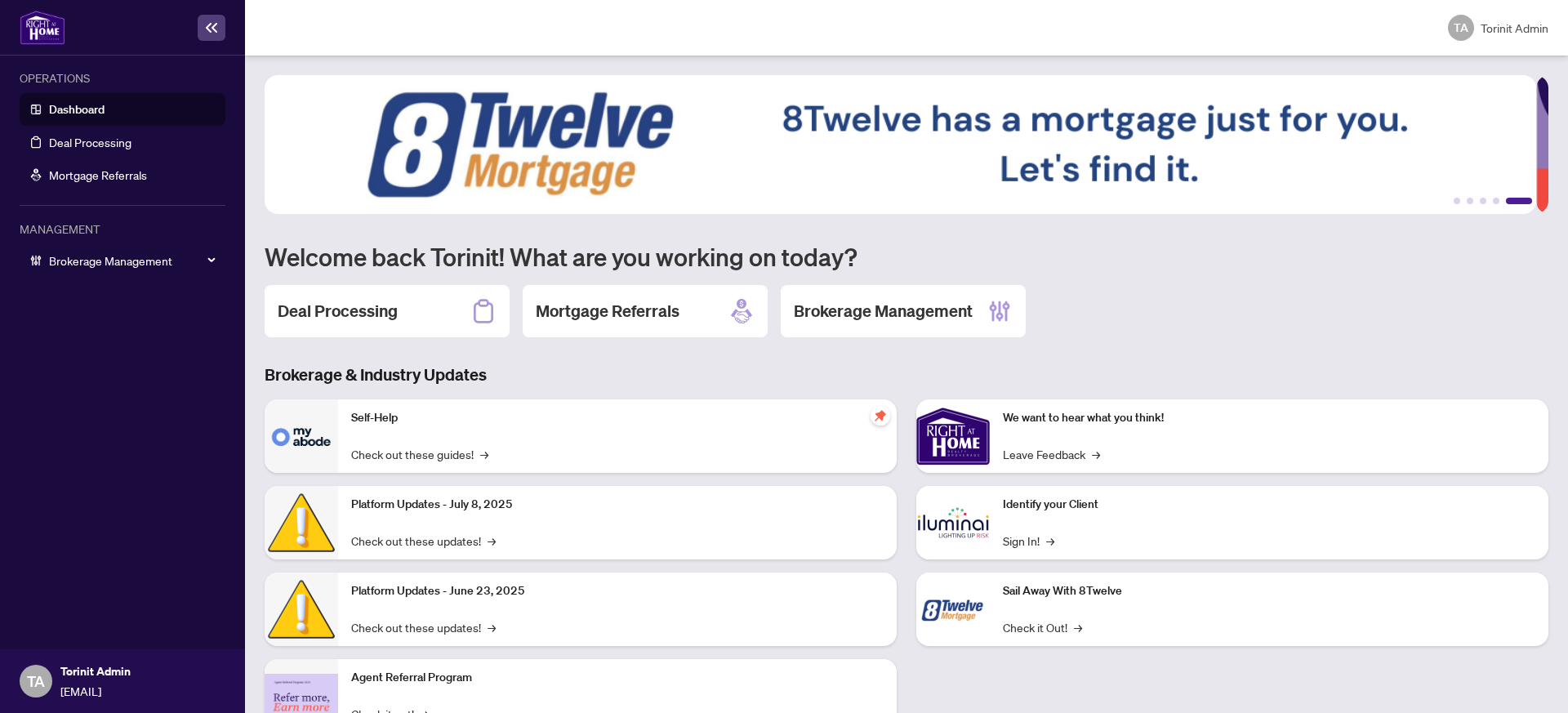 click on "Brokerage Management" at bounding box center [132, 261] 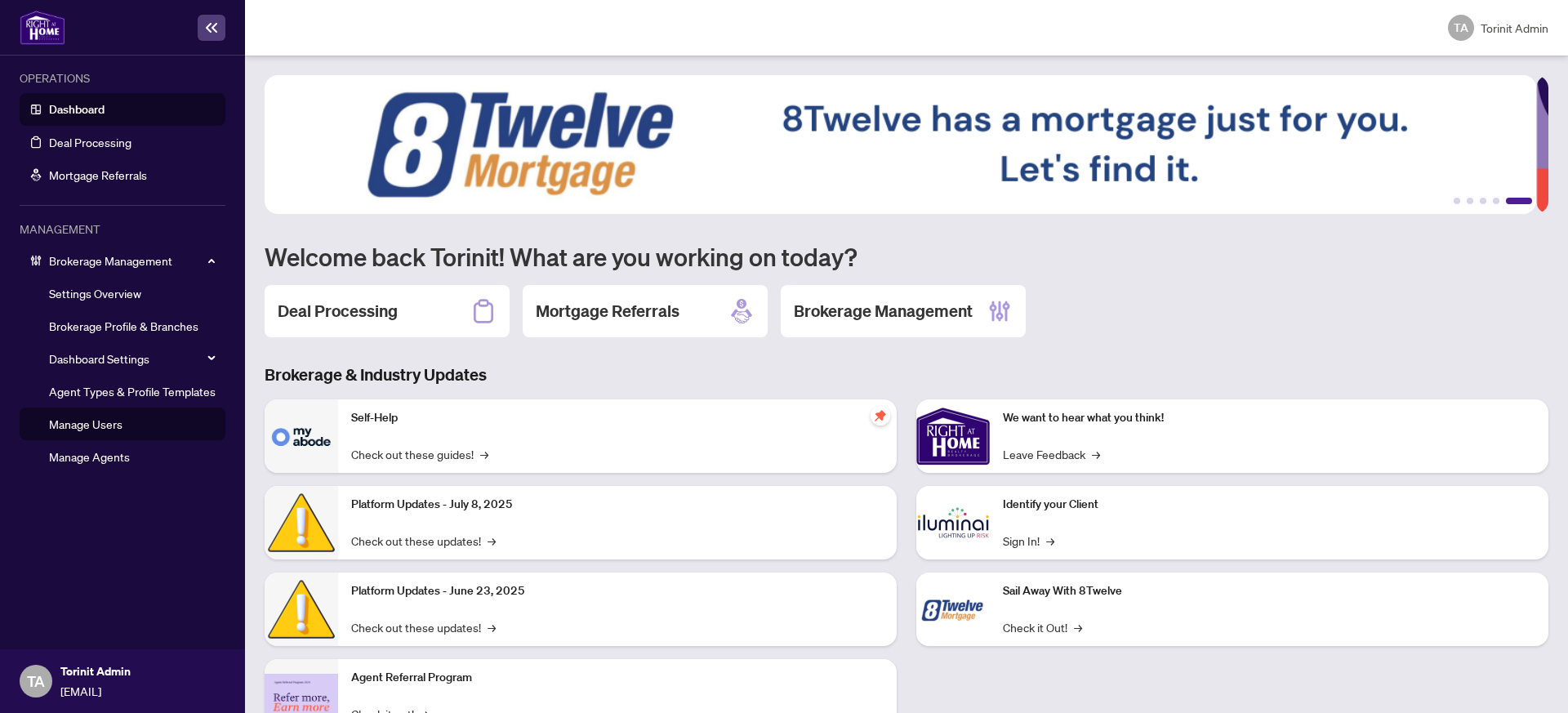 drag, startPoint x: 99, startPoint y: 399, endPoint x: 97, endPoint y: 412, distance: 13.152946 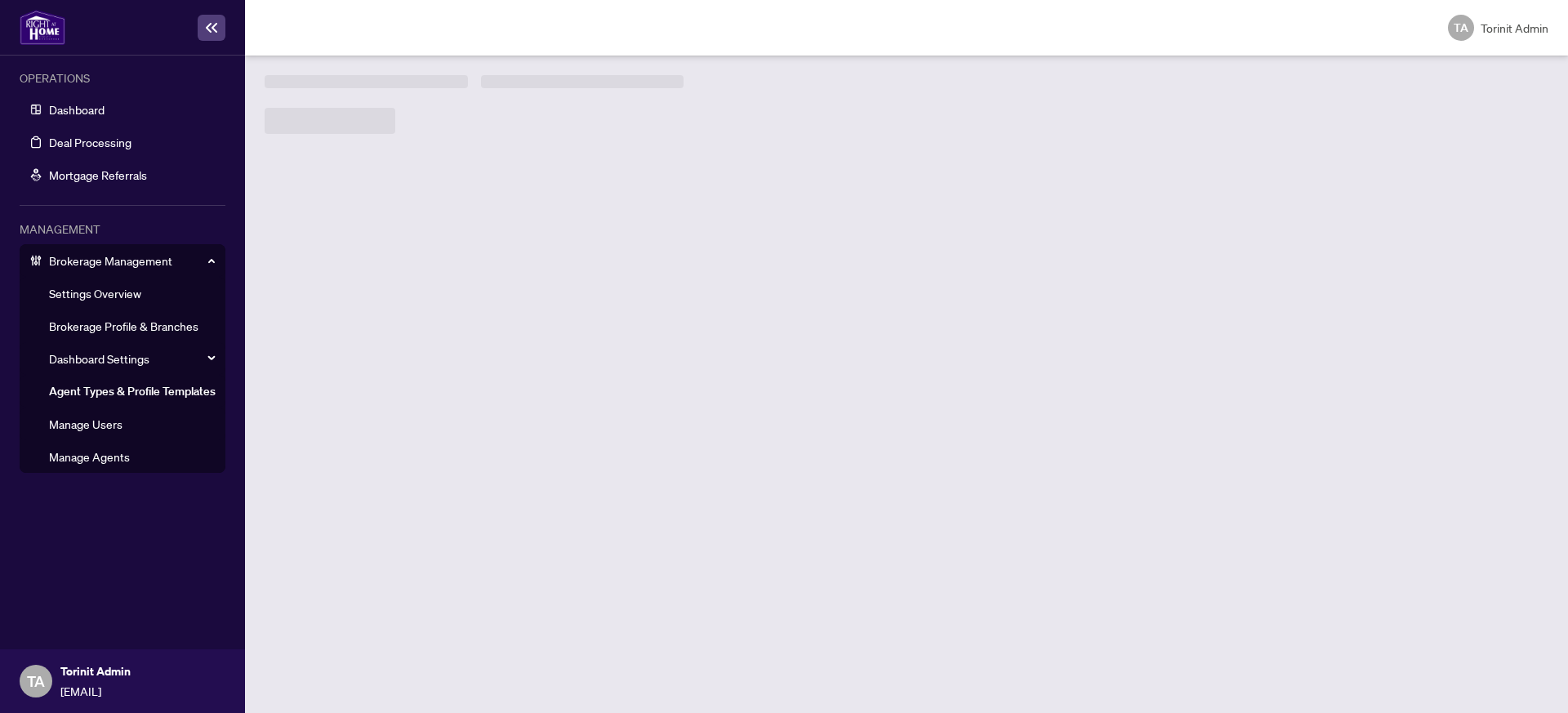 click on "Manage Users" at bounding box center [86, 424] 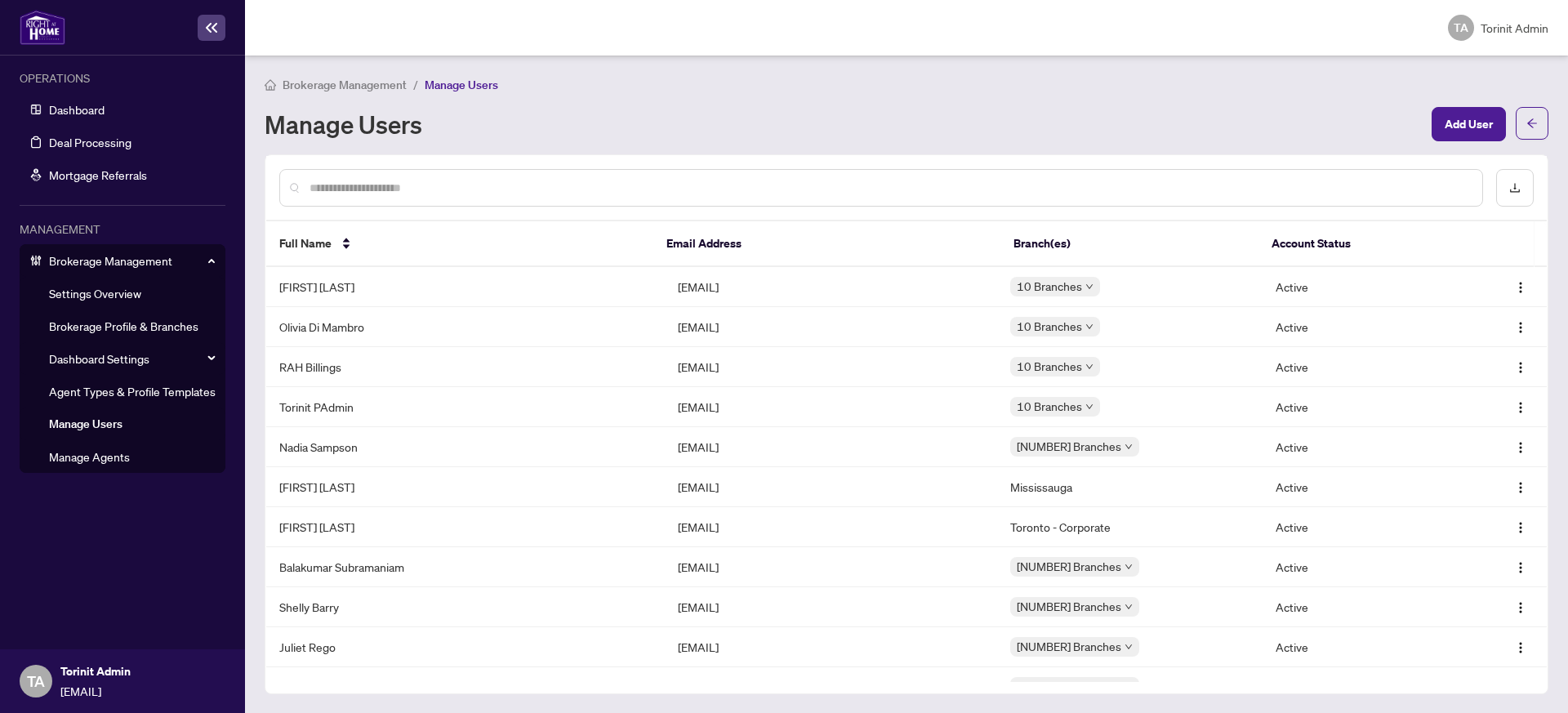 click on "Brokerage Management / Manage Users Manage Users Add User Full Name Email Address Branch(es) Account Status           [FIRST] [LAST] [EMAIL] [NUMBER] Branches Active [FIRST] [LAST] [EMAIL] [NUMBER] Branches Active [EMAIL] [NUMBER] Branches Active [EMAIL] [NUMBER] Branches Active [FIRST] [LAST] [EMAIL] [NUMBER] Branches Active [FIRST] [LAST] Mississauga Active [FIRST] [LAST] Toronto - Corporate Active [FIRST] [LAST] [EMAIL] [NUMBER] Branches Active [FIRST] [LAST] [EMAIL] [NUMBER] Branches Active [FIRST] [LAST] [EMAIL] [NUMBER] Branches Active [EMAIL] [NUMBER] Branches Active [FIRST] [LAST] [EMAIL] [NUMBER] Branches Active [FIRST] [LAST] [EMAIL] [NUMBER] Branches Active [FIRST] [LAST] [EMAIL] [NUMBER] Branches Active Active" at bounding box center (906, 384) 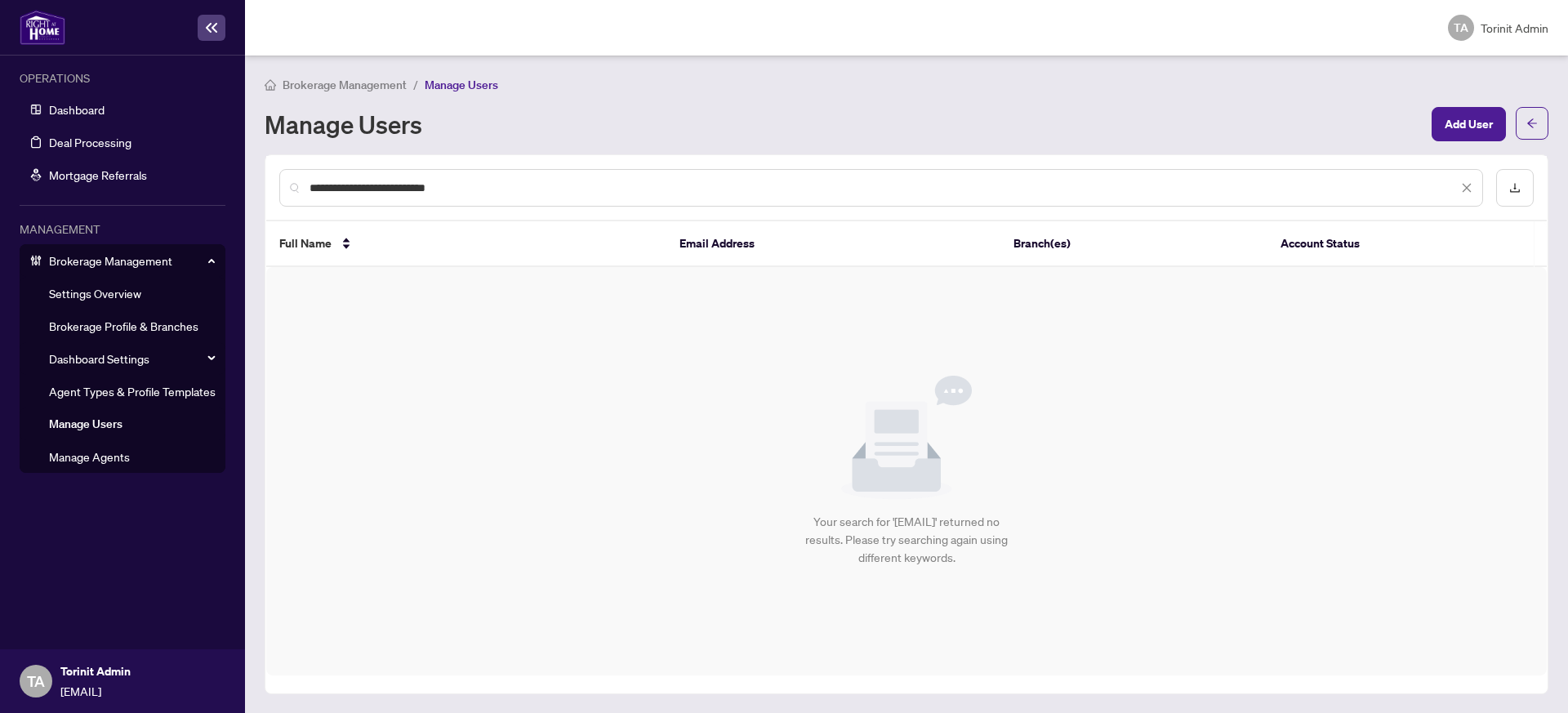 click on "**********" at bounding box center (884, 188) 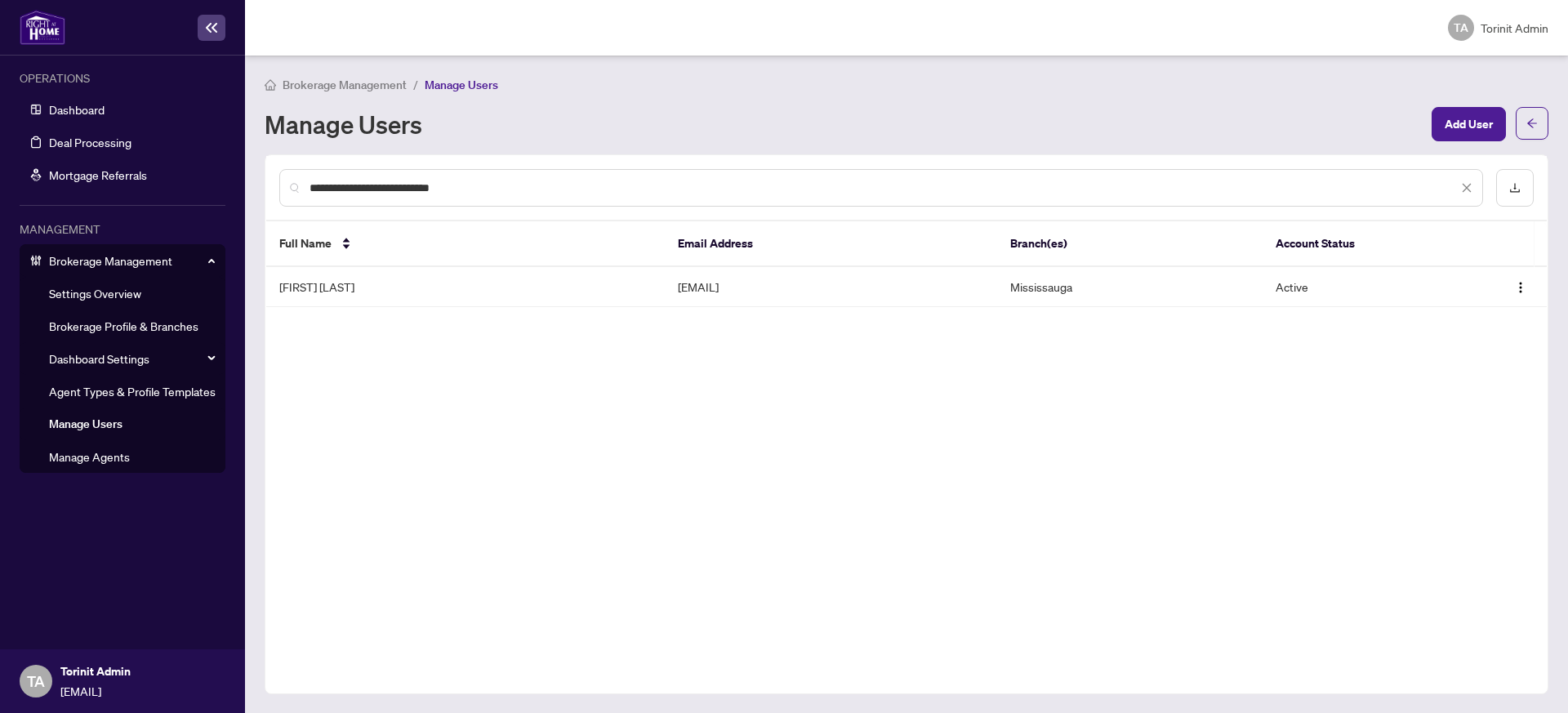 type on "**********" 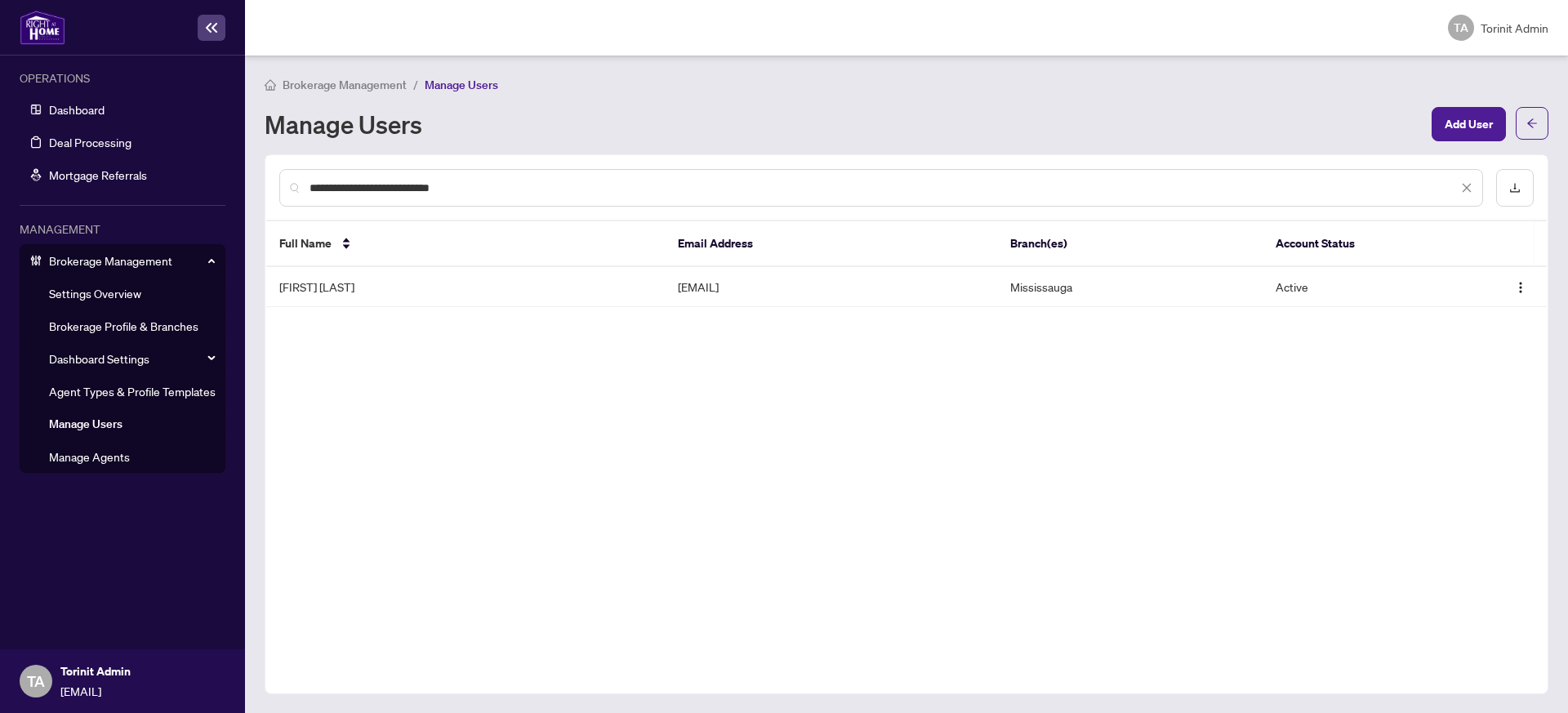 click on "Brokerage Profile & Branches" at bounding box center [123, 326] 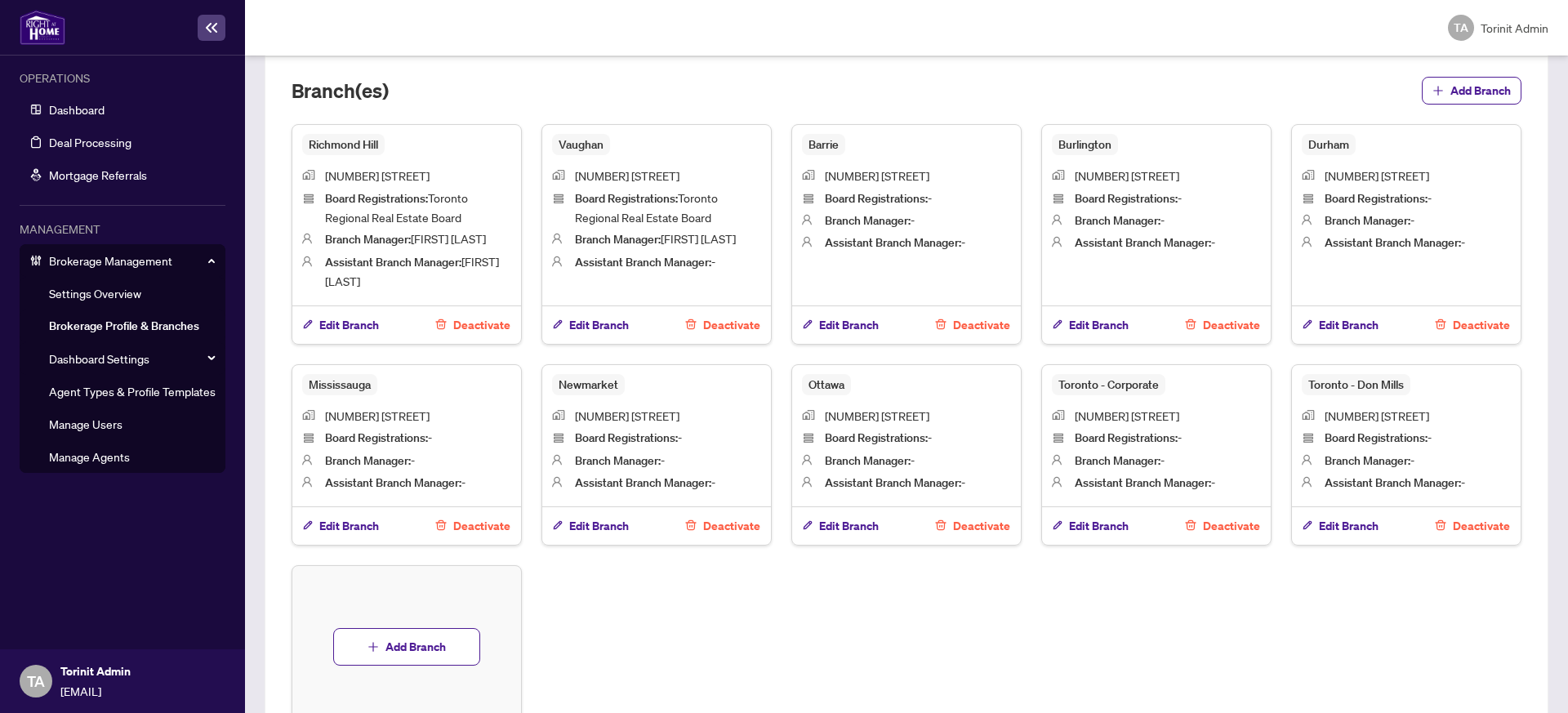 scroll, scrollTop: 931, scrollLeft: 0, axis: vertical 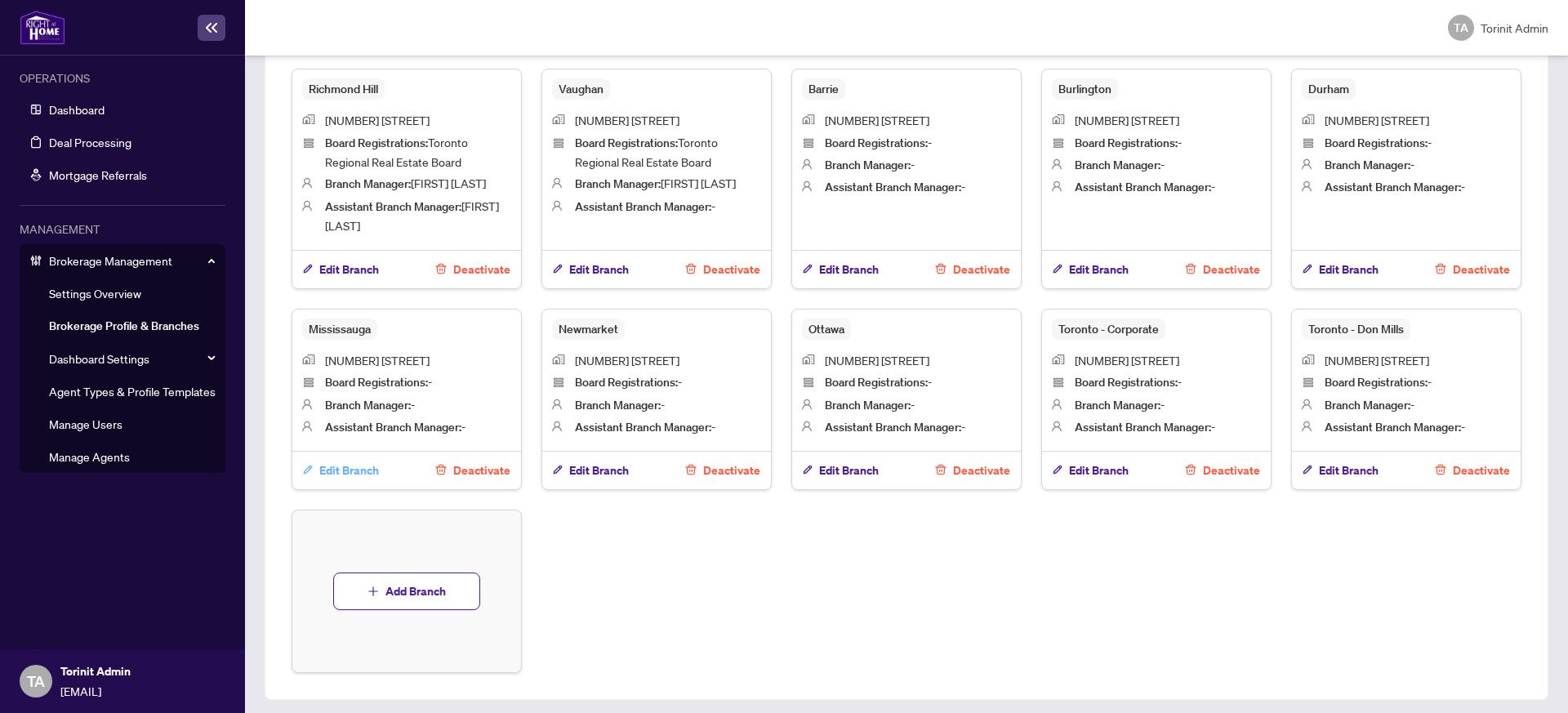 click on "Edit Branch" at bounding box center [349, 470] 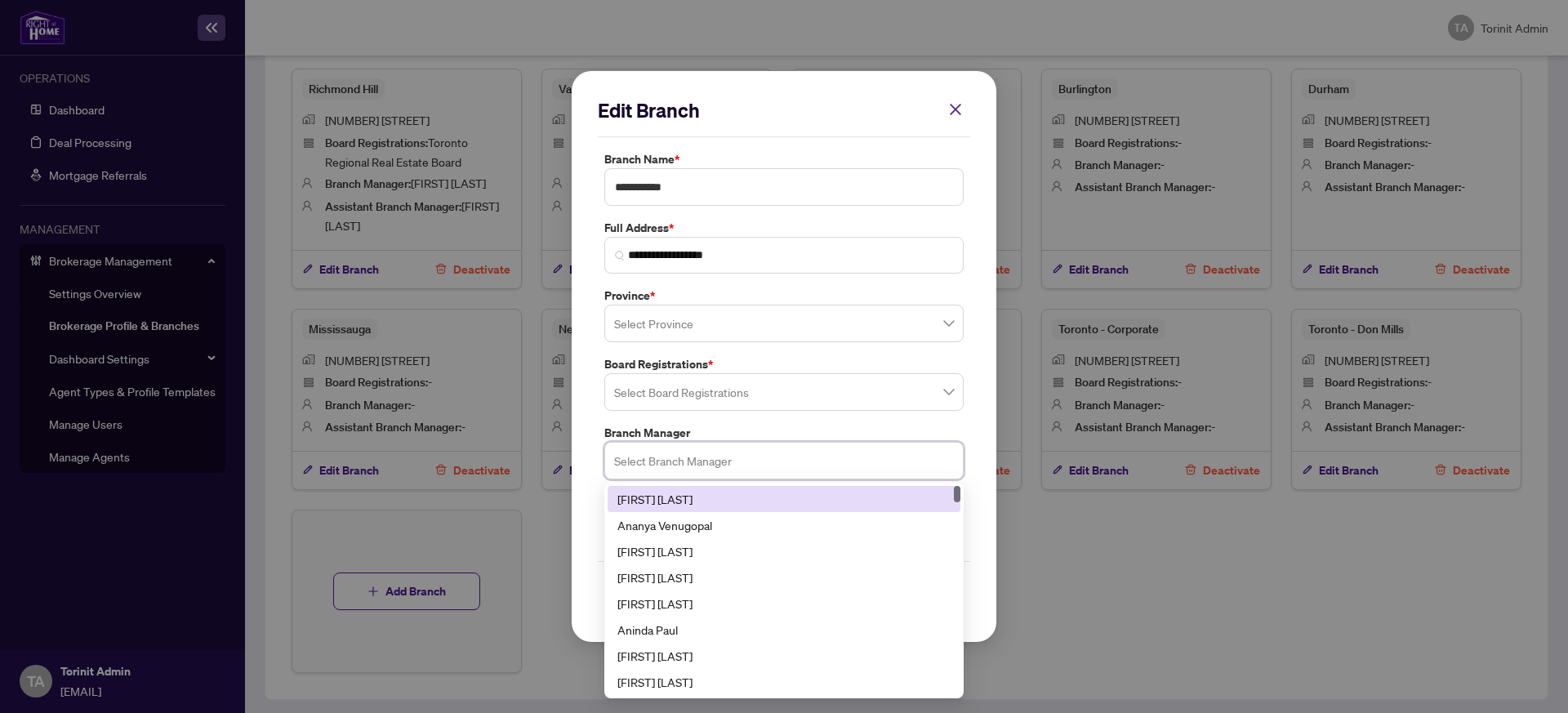click at bounding box center (784, 461) 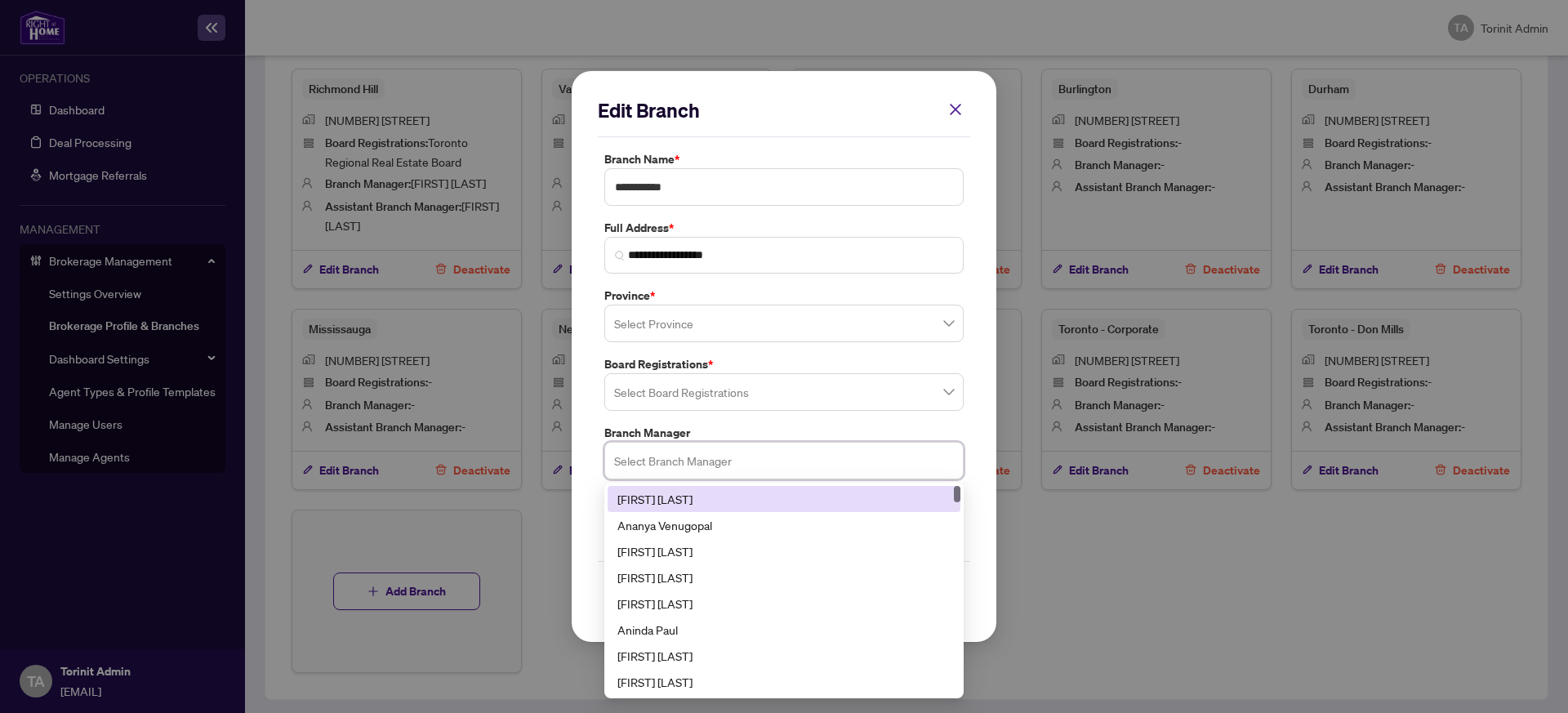 paste on "**********" 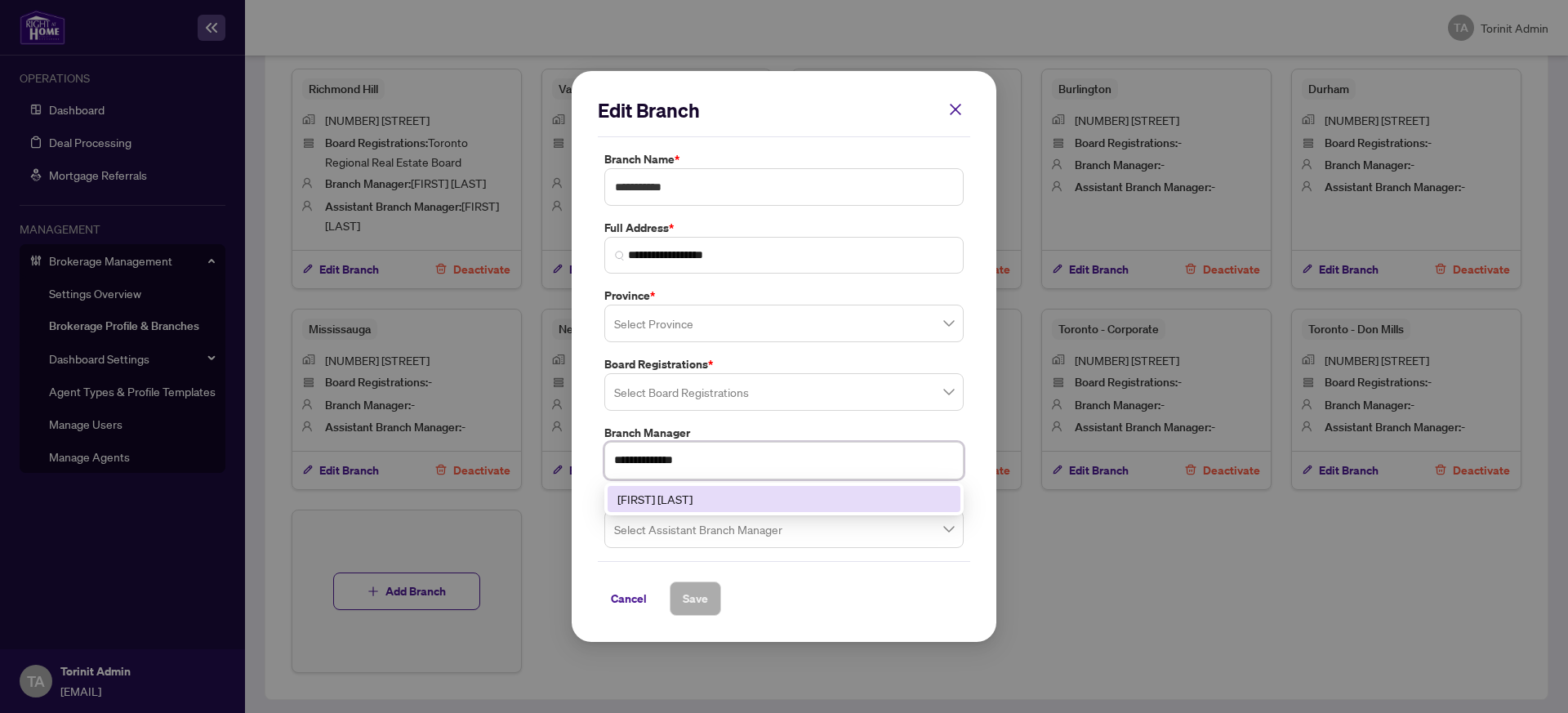 click on "[FIRST] [LAST]" at bounding box center (784, 499) 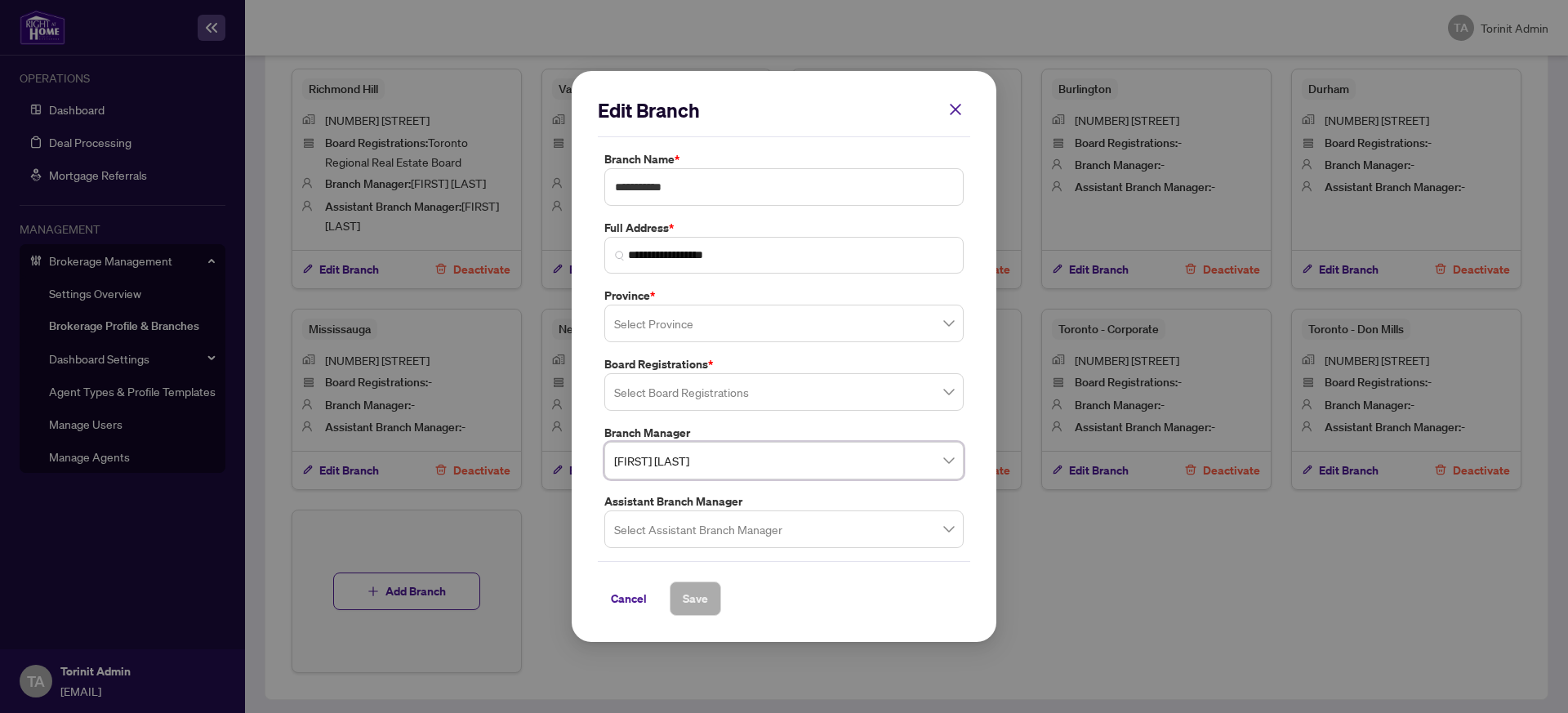 click at bounding box center [784, 323] 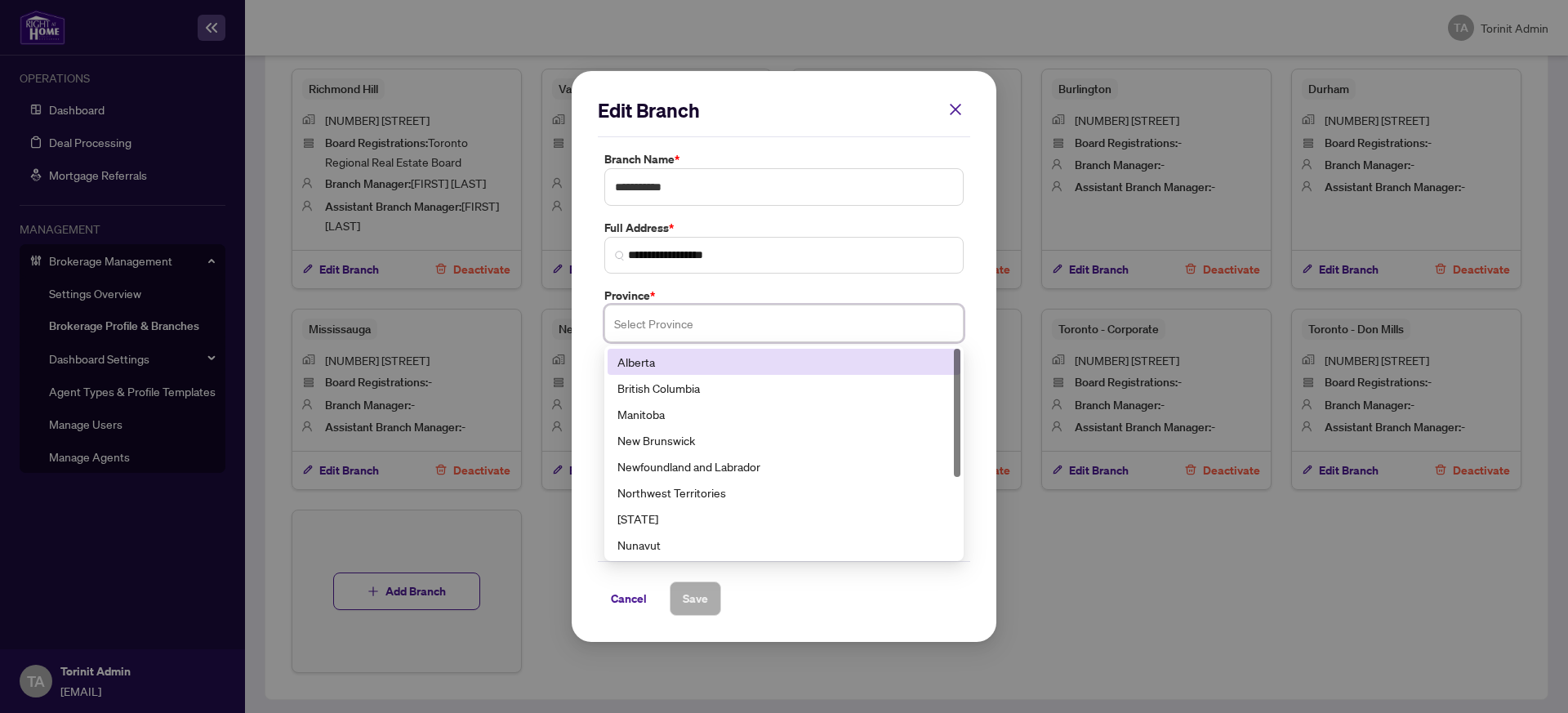 paste on "*******" 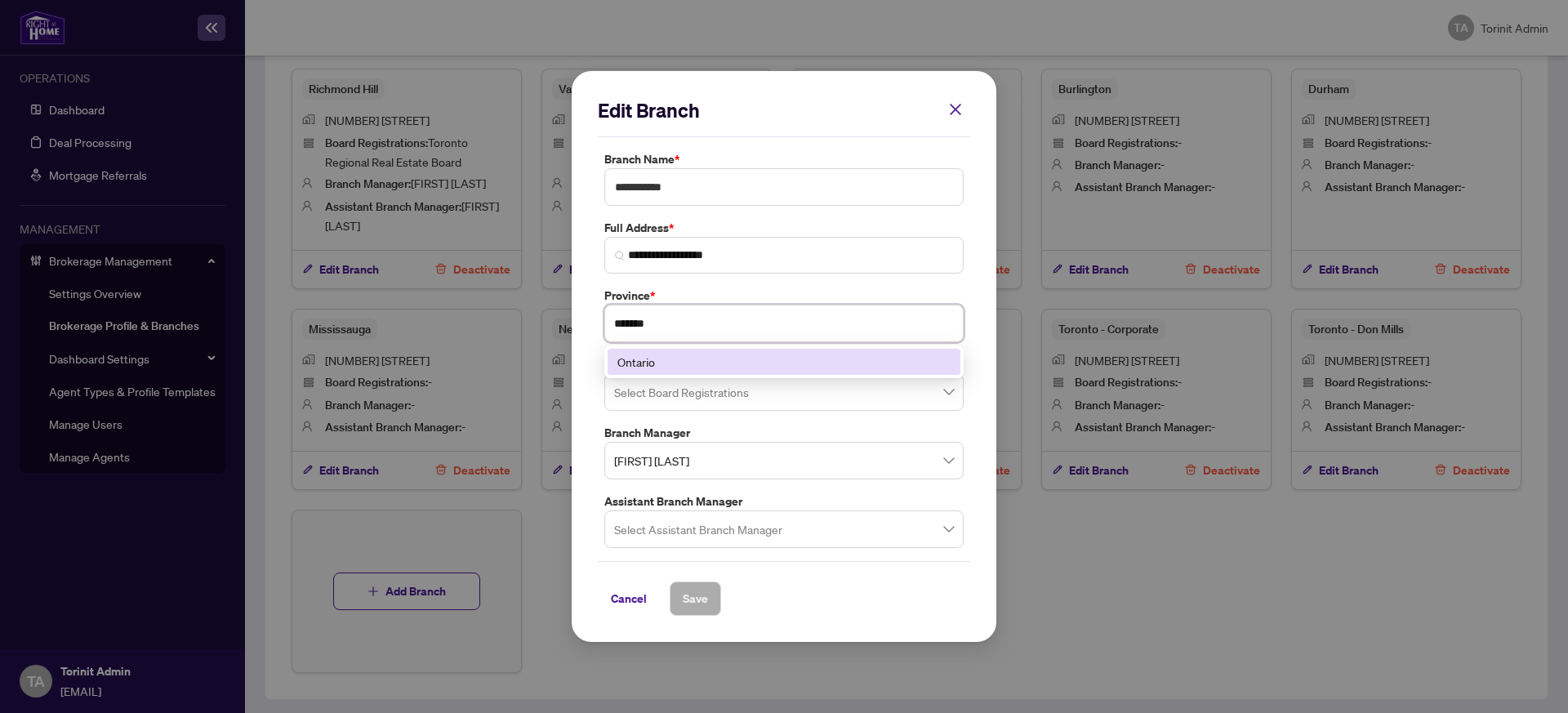 click on "Ontario" at bounding box center (784, 362) 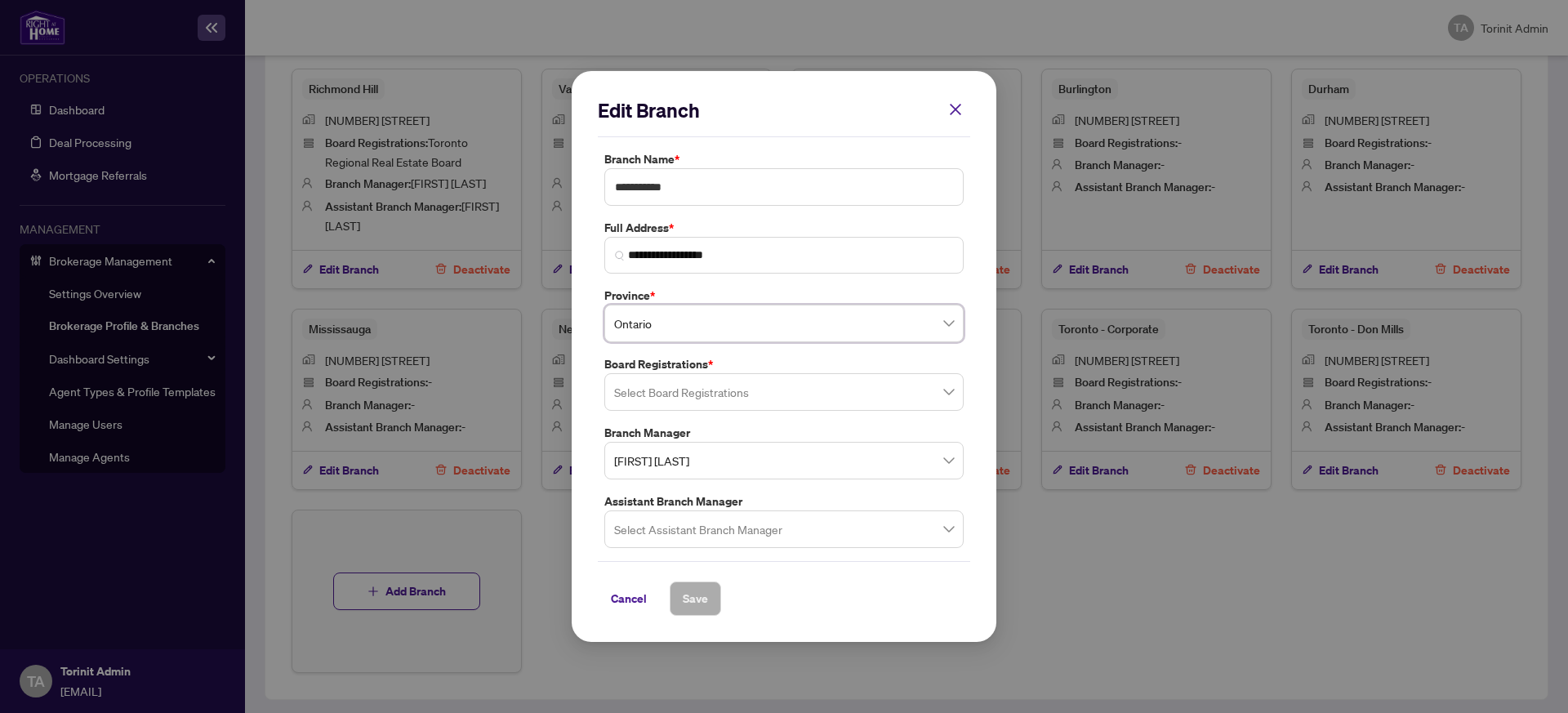click at bounding box center [784, 391] 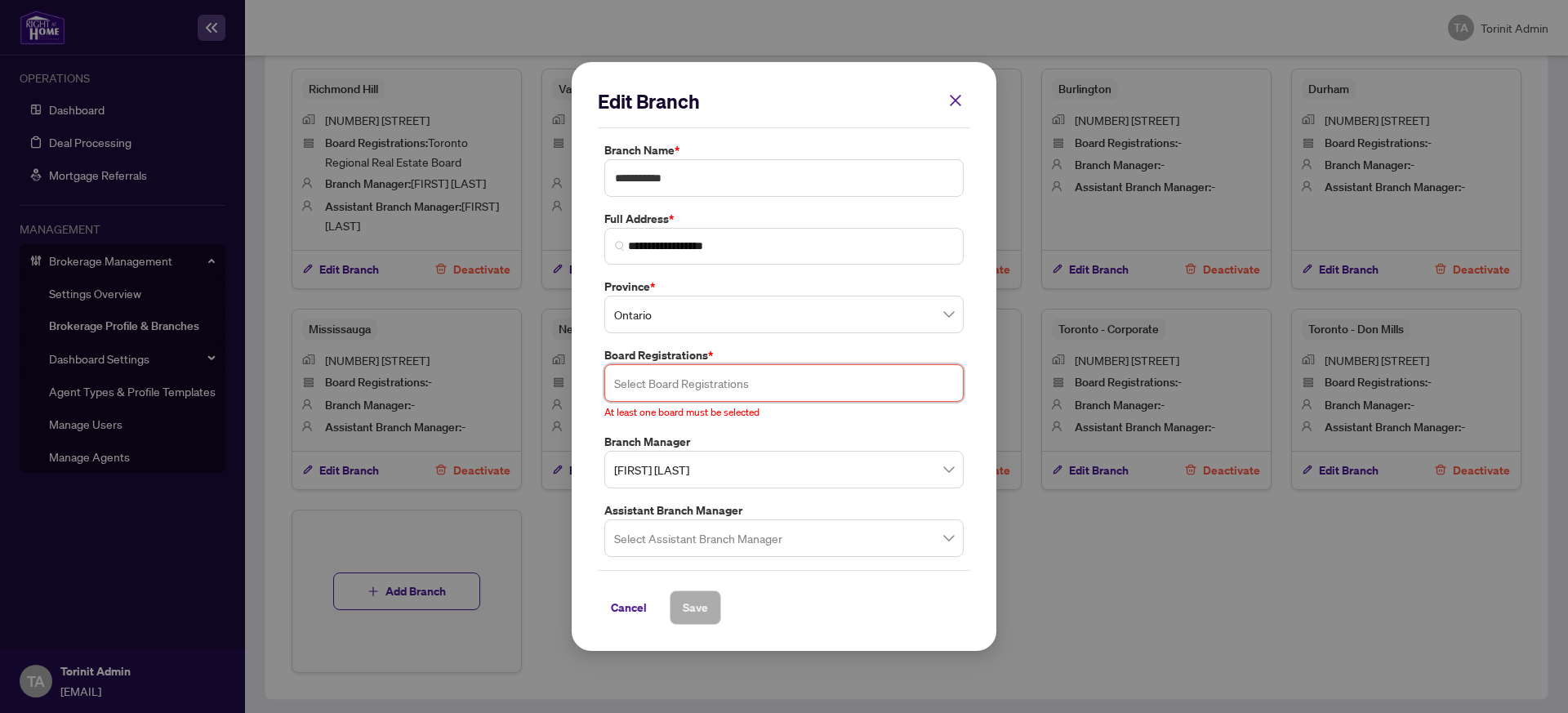 click at bounding box center (784, 382) 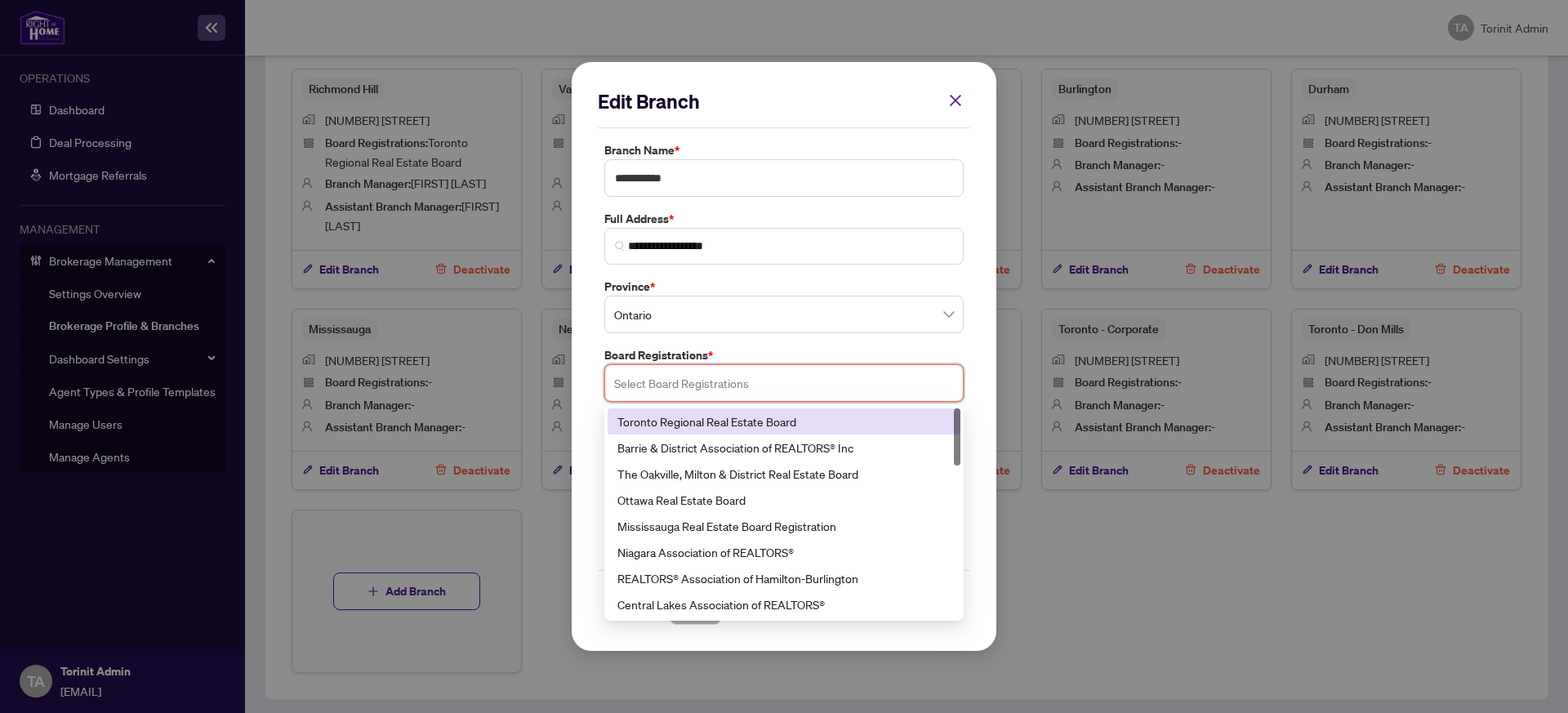 click on "Toronto Regional Real Estate Board" at bounding box center [784, 421] 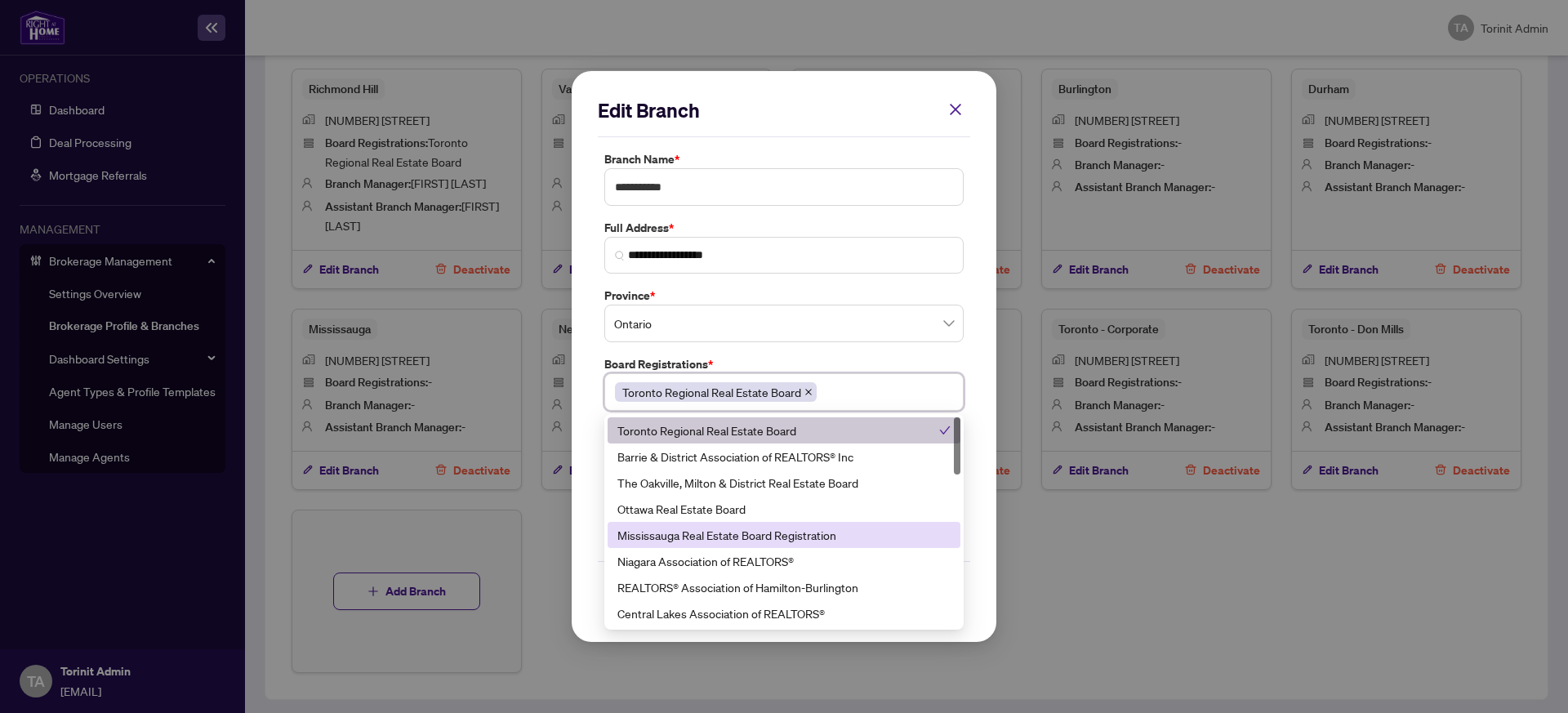 click on "Mississauga Real Estate Board Registration" at bounding box center [784, 535] 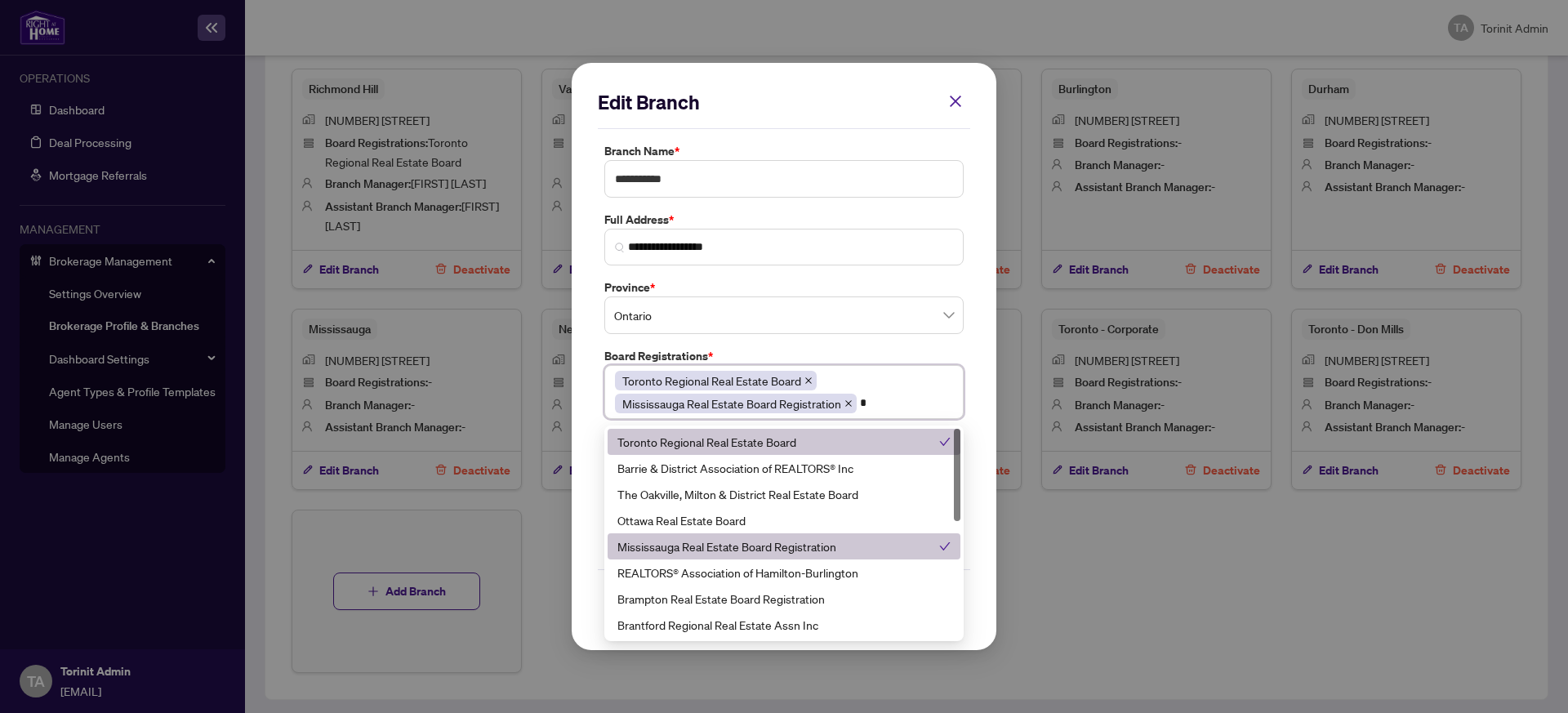 type on "**" 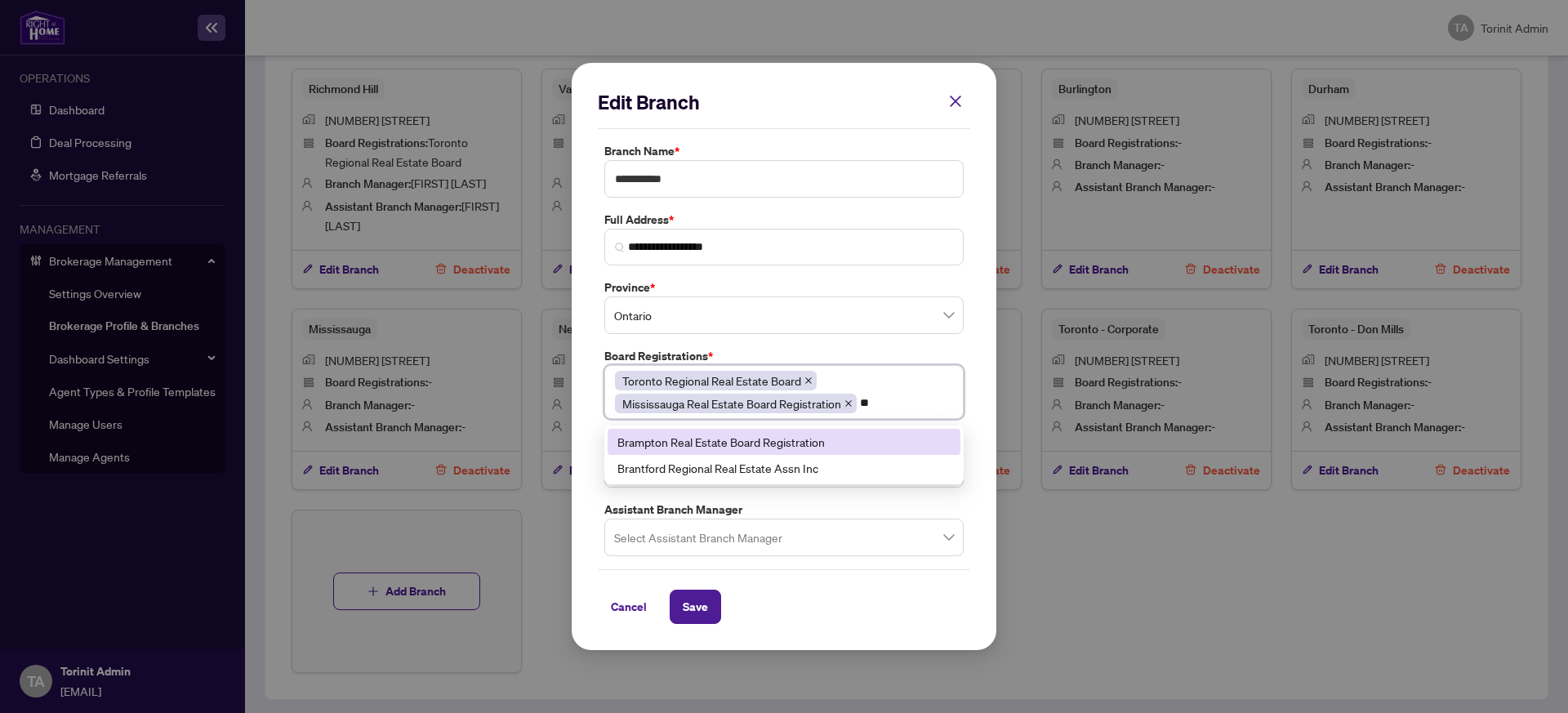 click on "Brampton Real Estate Board Registration" at bounding box center (784, 442) 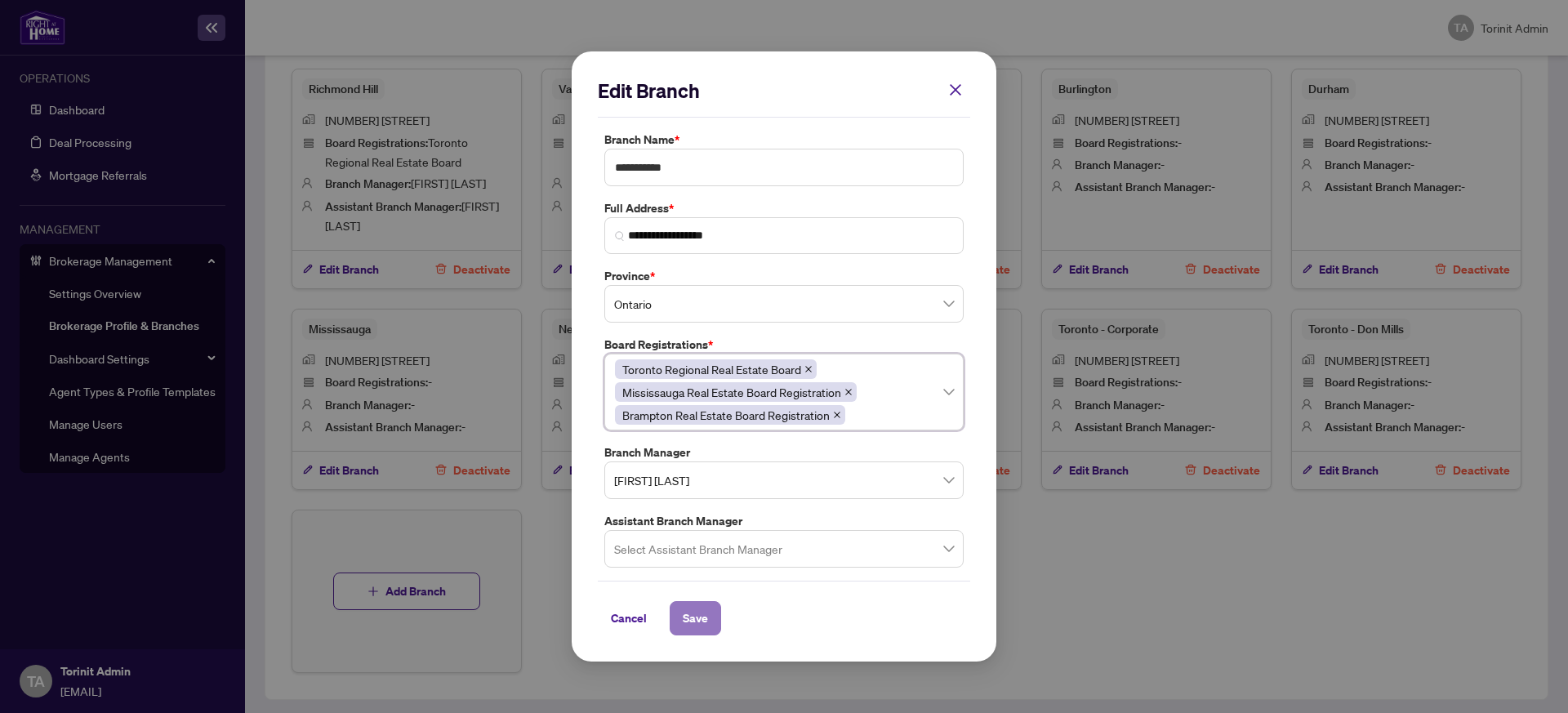 click on "Save" at bounding box center (695, 618) 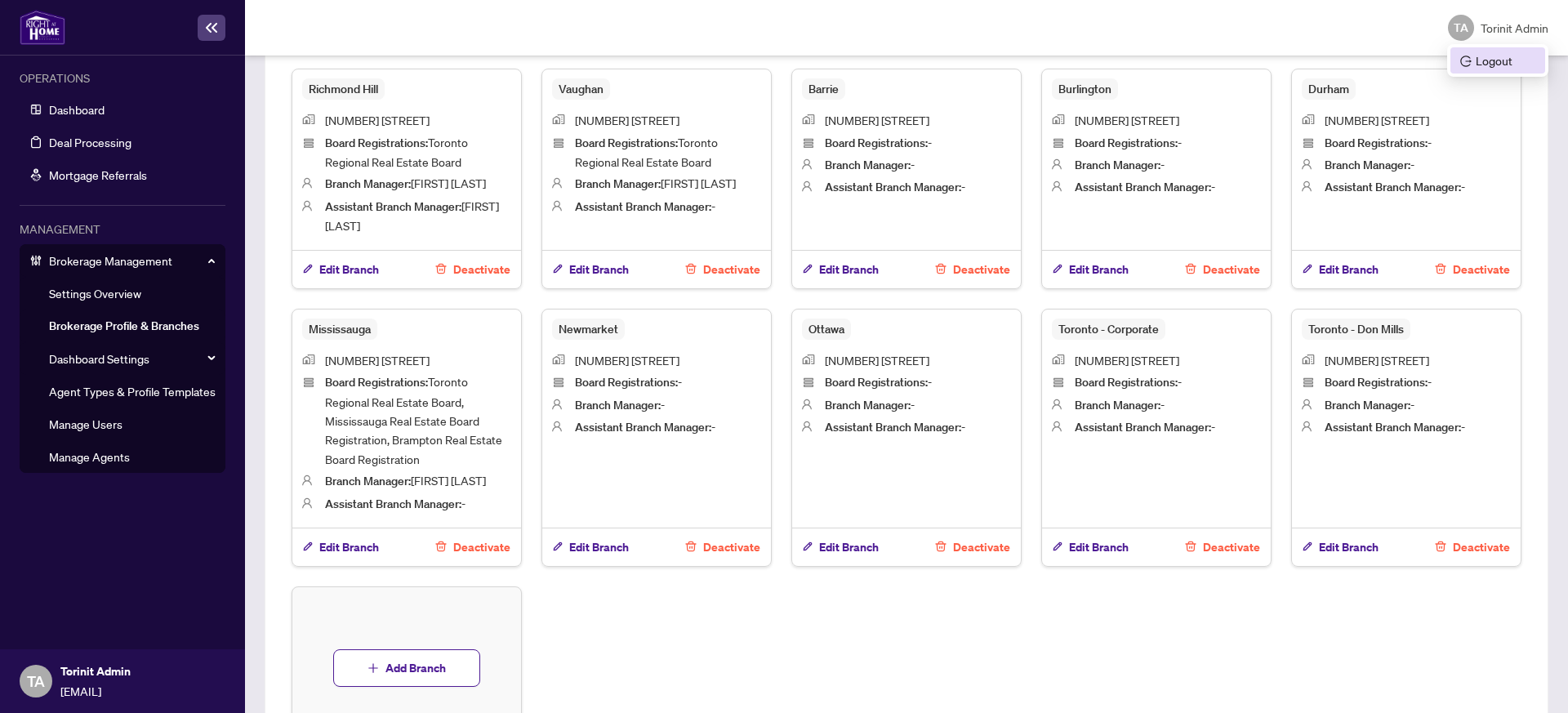 click on "Logout" at bounding box center (1498, 60) 